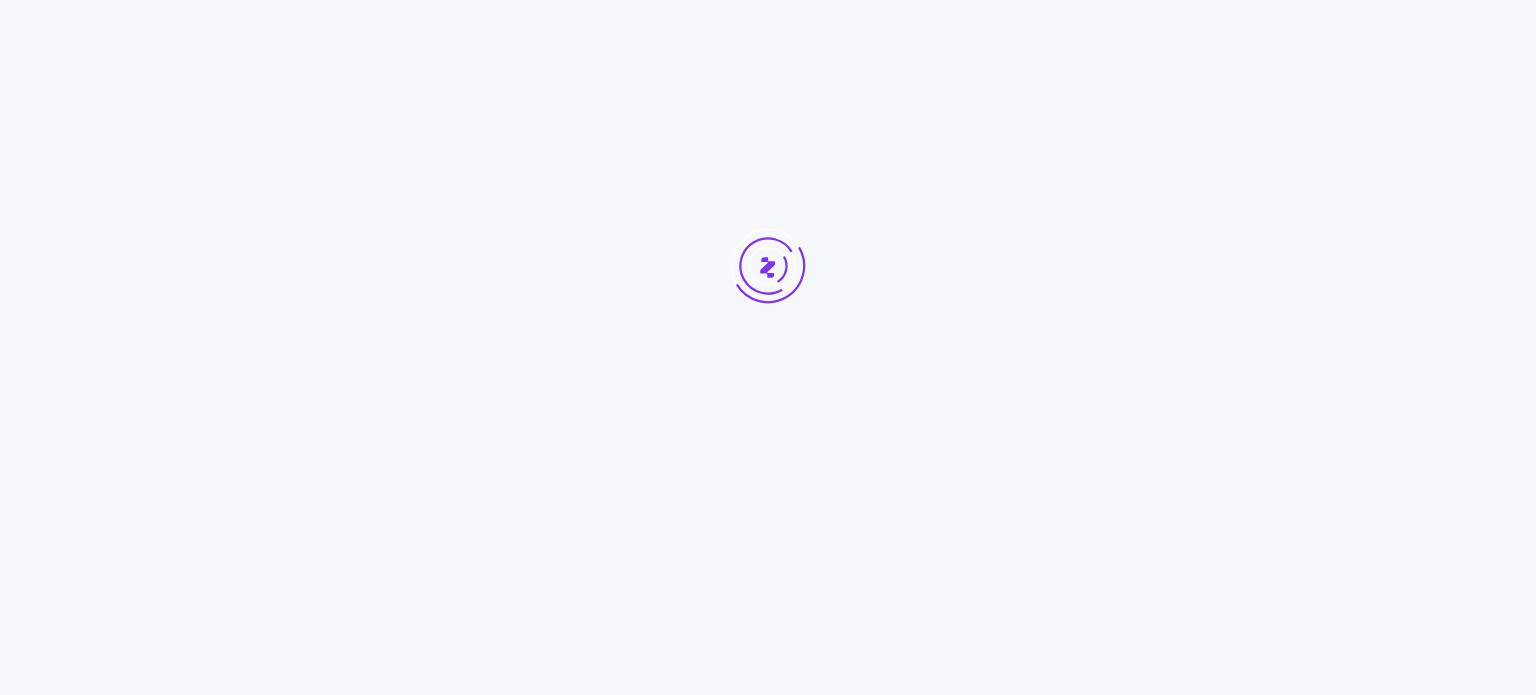 scroll, scrollTop: 0, scrollLeft: 0, axis: both 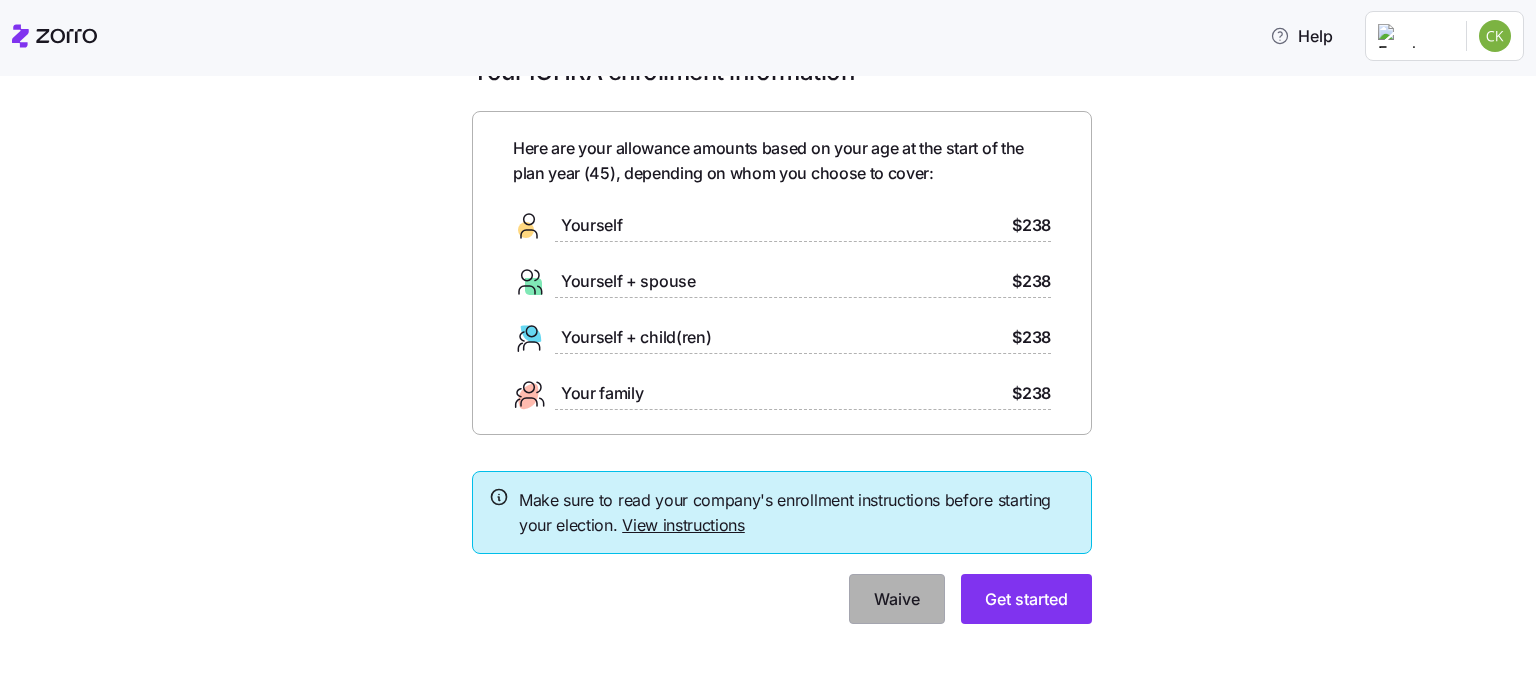 click on "Waive" at bounding box center [897, 599] 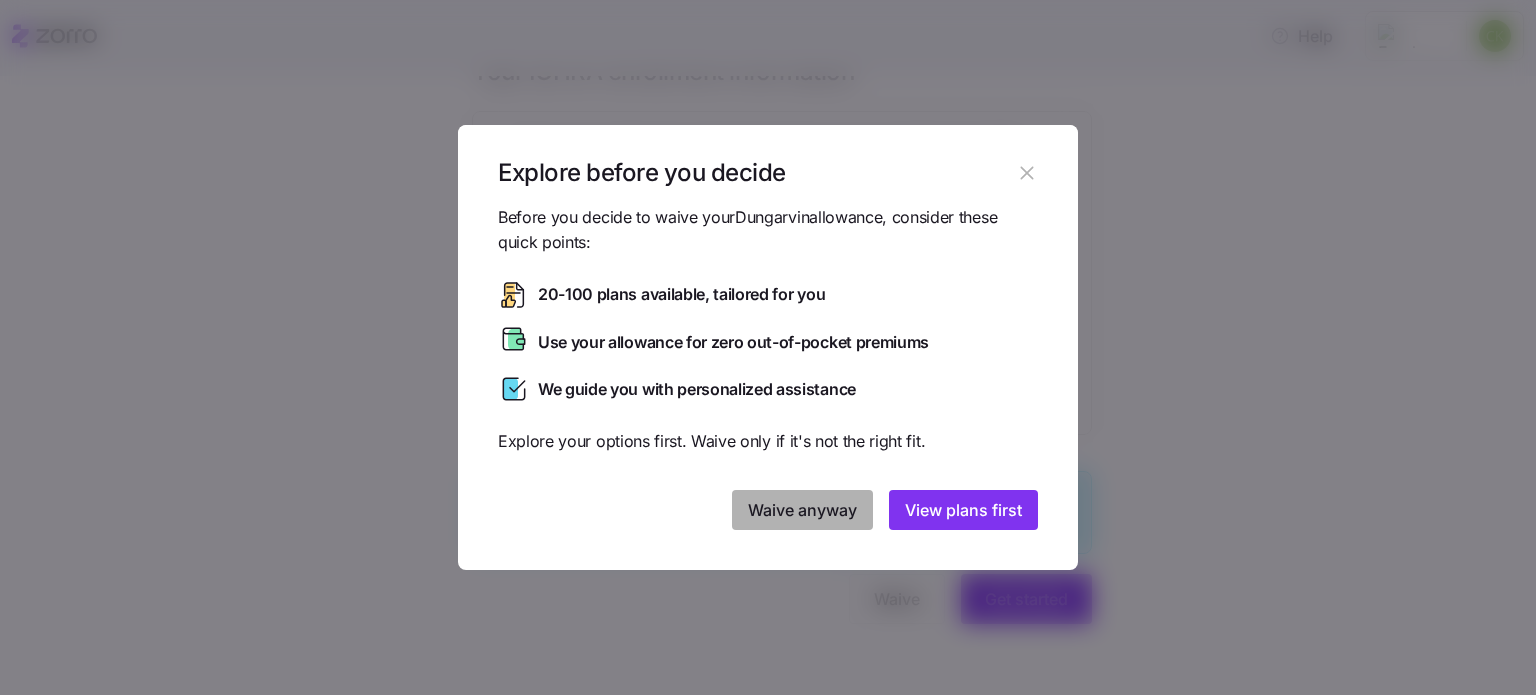 click on "Waive anyway" at bounding box center (802, 510) 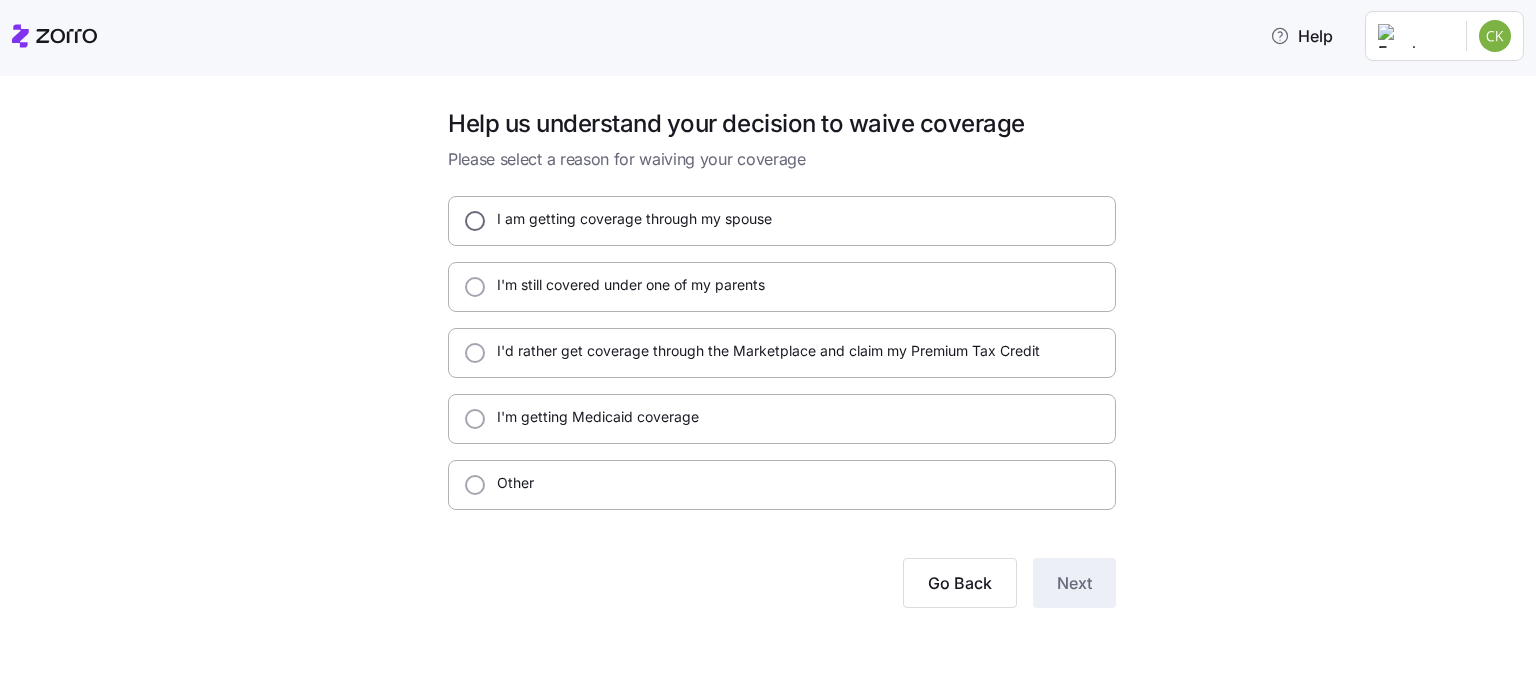 click on "I am getting coverage through my spouse" at bounding box center (475, 221) 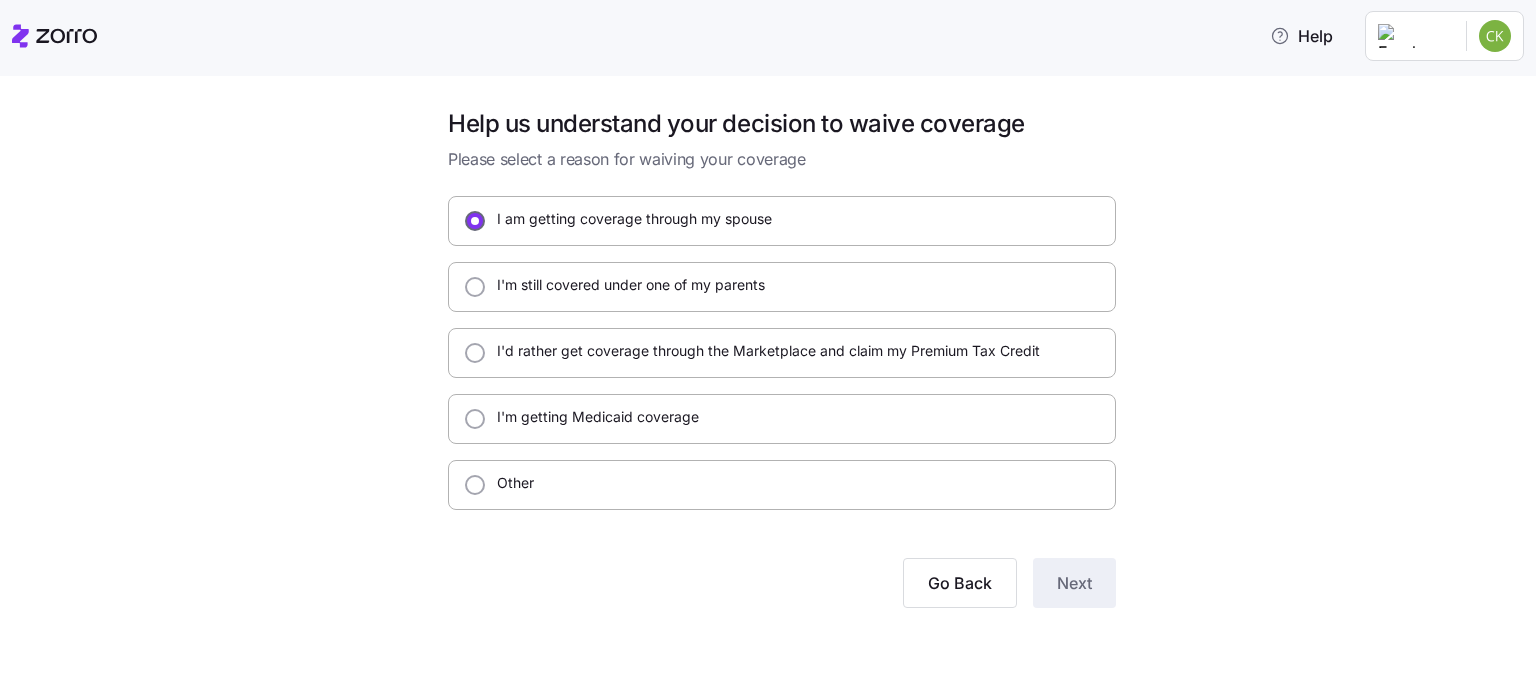 radio on "true" 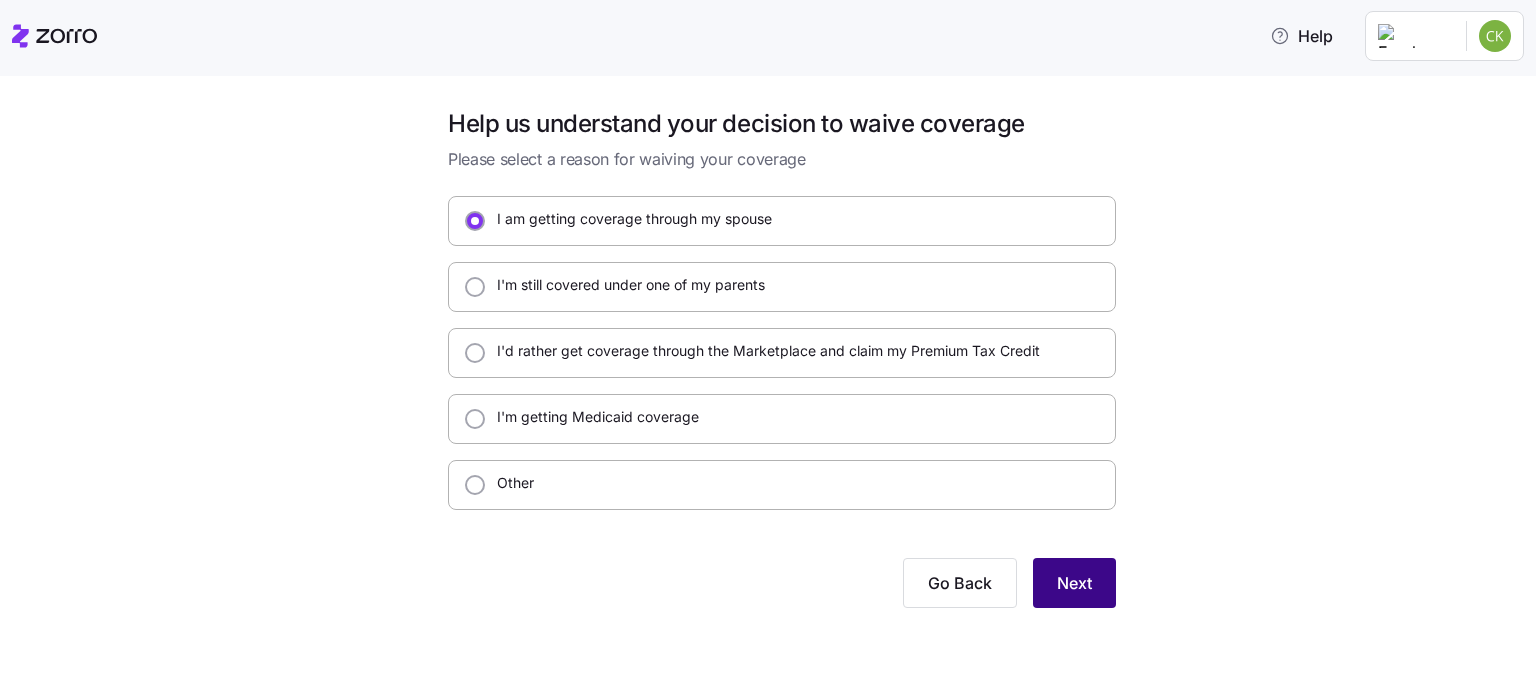 click on "Next" at bounding box center (1074, 583) 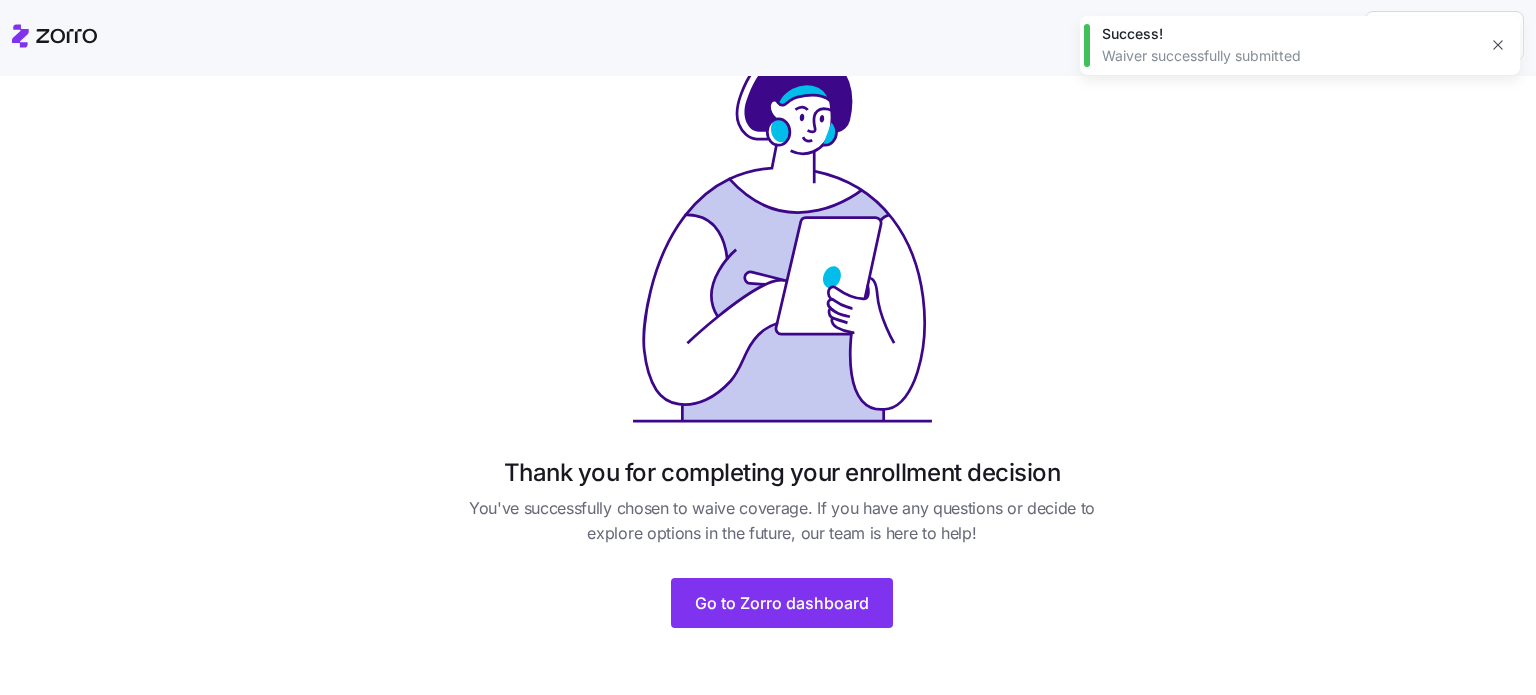 scroll, scrollTop: 117, scrollLeft: 0, axis: vertical 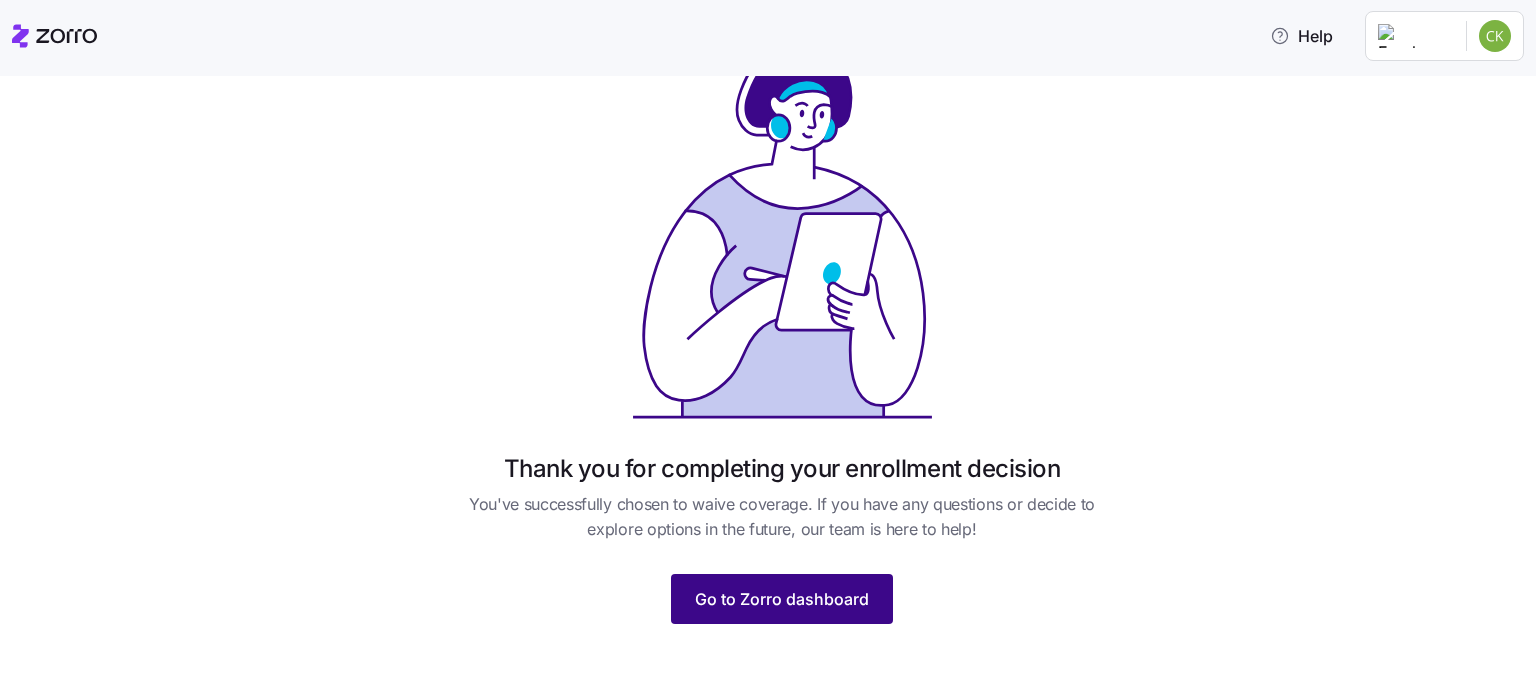 click on "Go to Zorro dashboard" at bounding box center (782, 599) 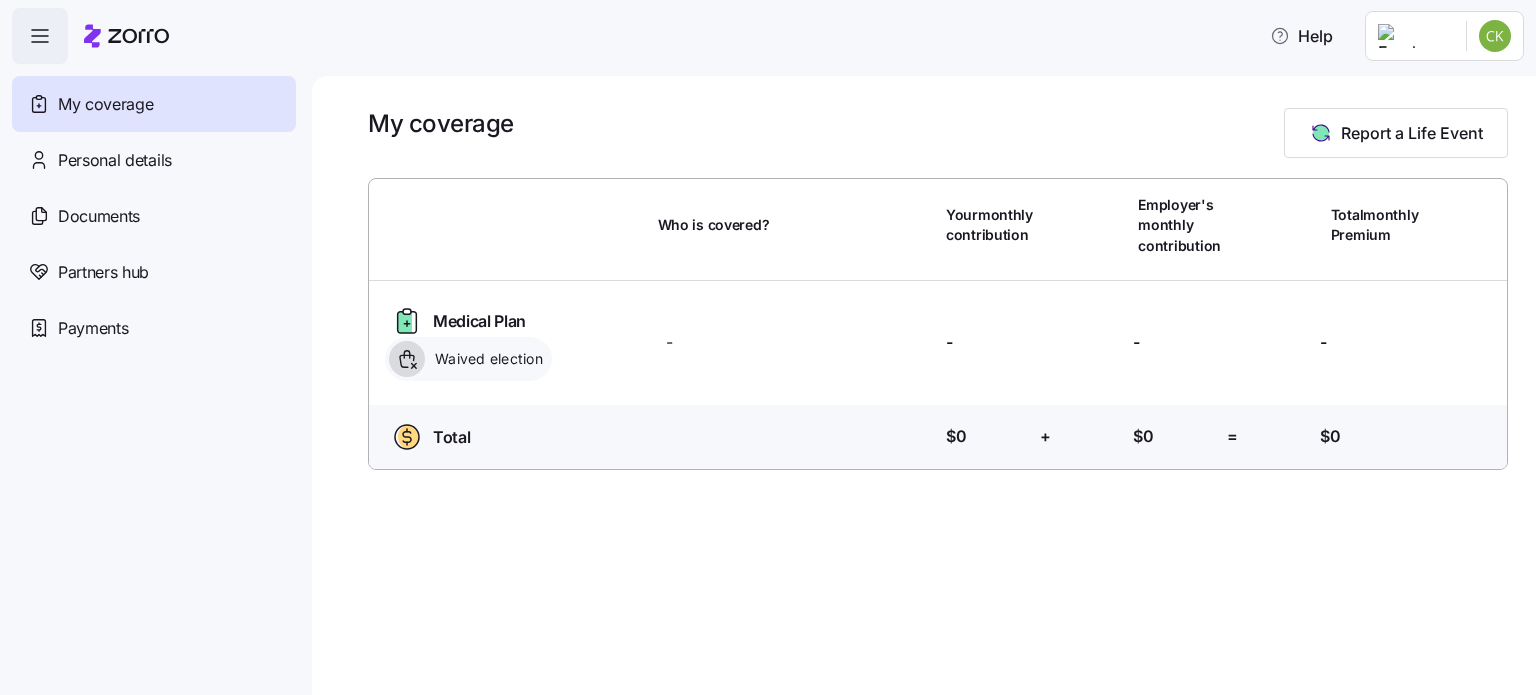 click on "Help My coverage Personal details Documents Partners hub Payments My coverage Report a Life Event Who is covered? Your  monthly contribution Employer's monthly contribution Total  monthly Premium Medical Plan Waived election Who is covered? - Your contribution: - Employer's contribution: - Total Premium: - Total Who is covered? Your contribution: $0 + Employer's contribution: $0 = Total Premium: $0 My Coverage | Zorro" at bounding box center [768, 341] 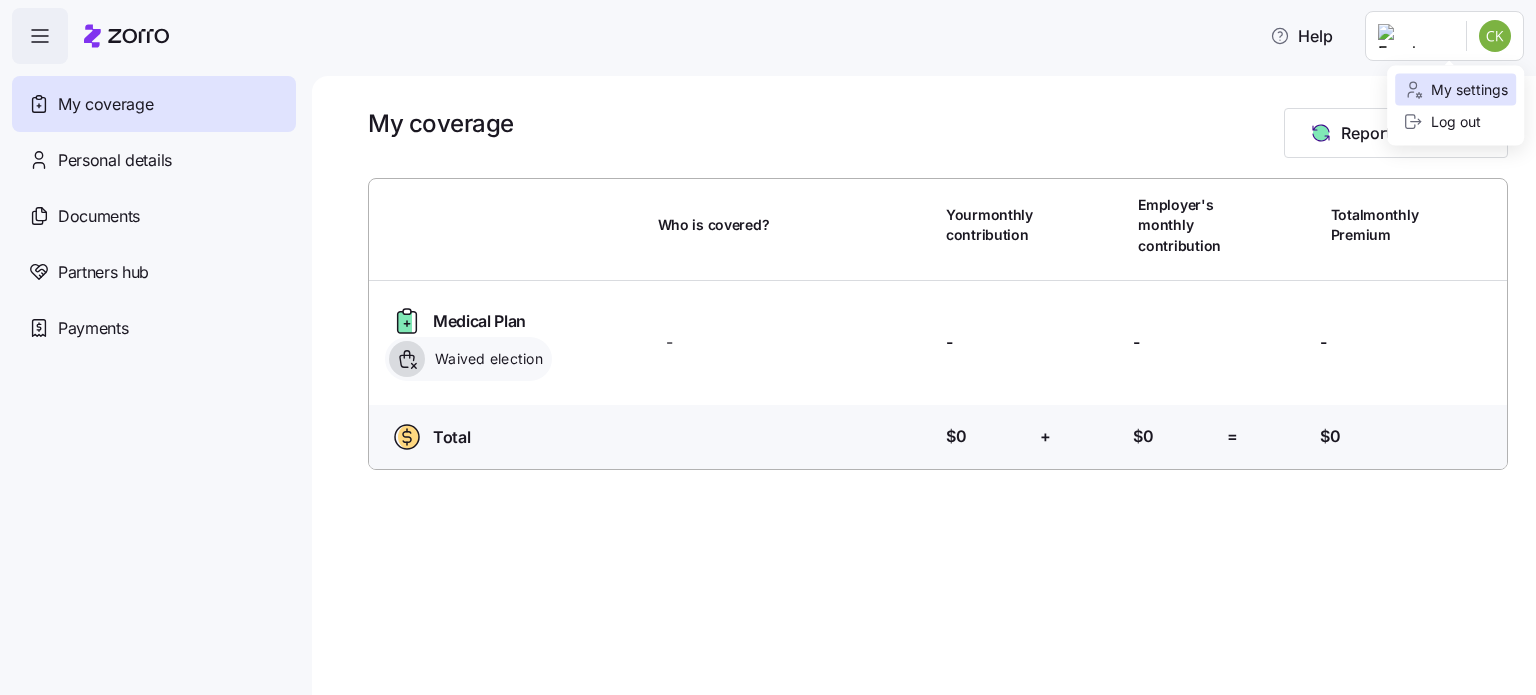 click on "My settings" at bounding box center [1455, 90] 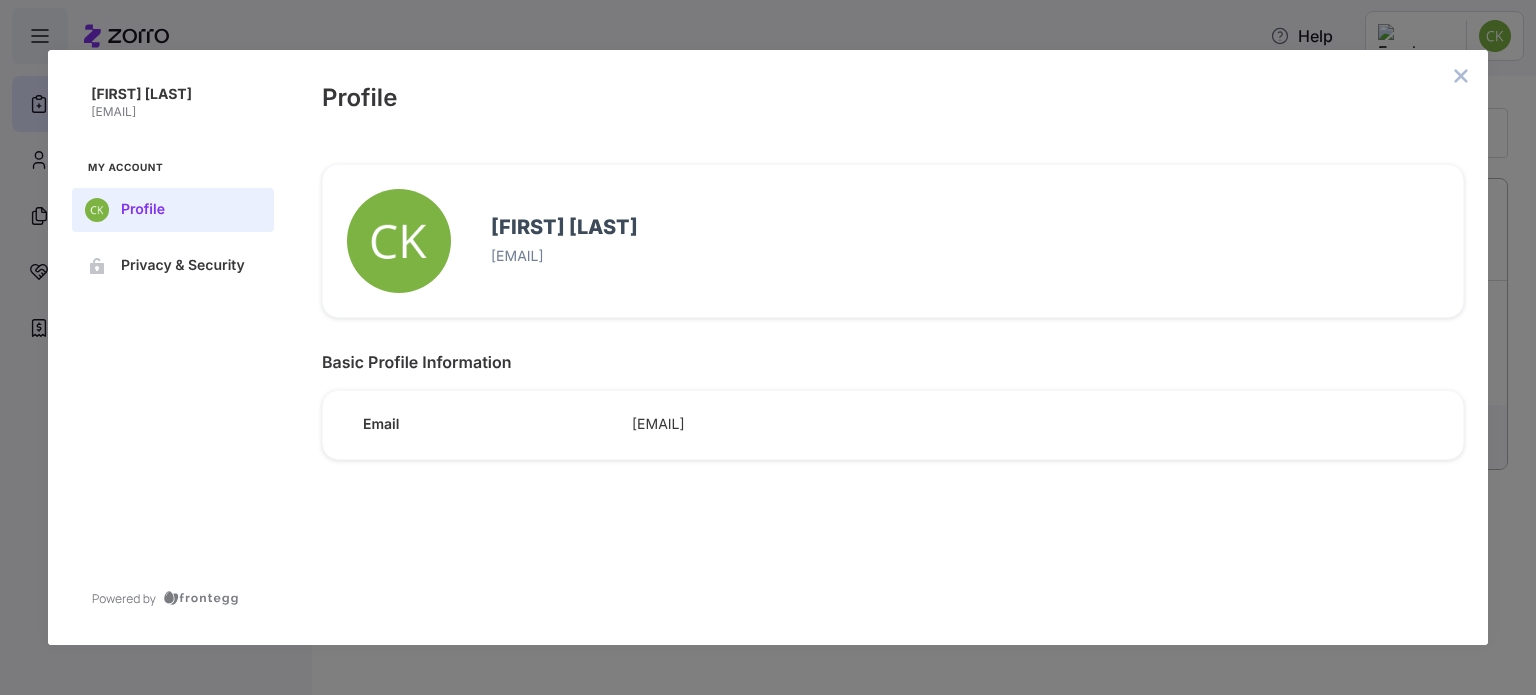 click at bounding box center (1461, 76) 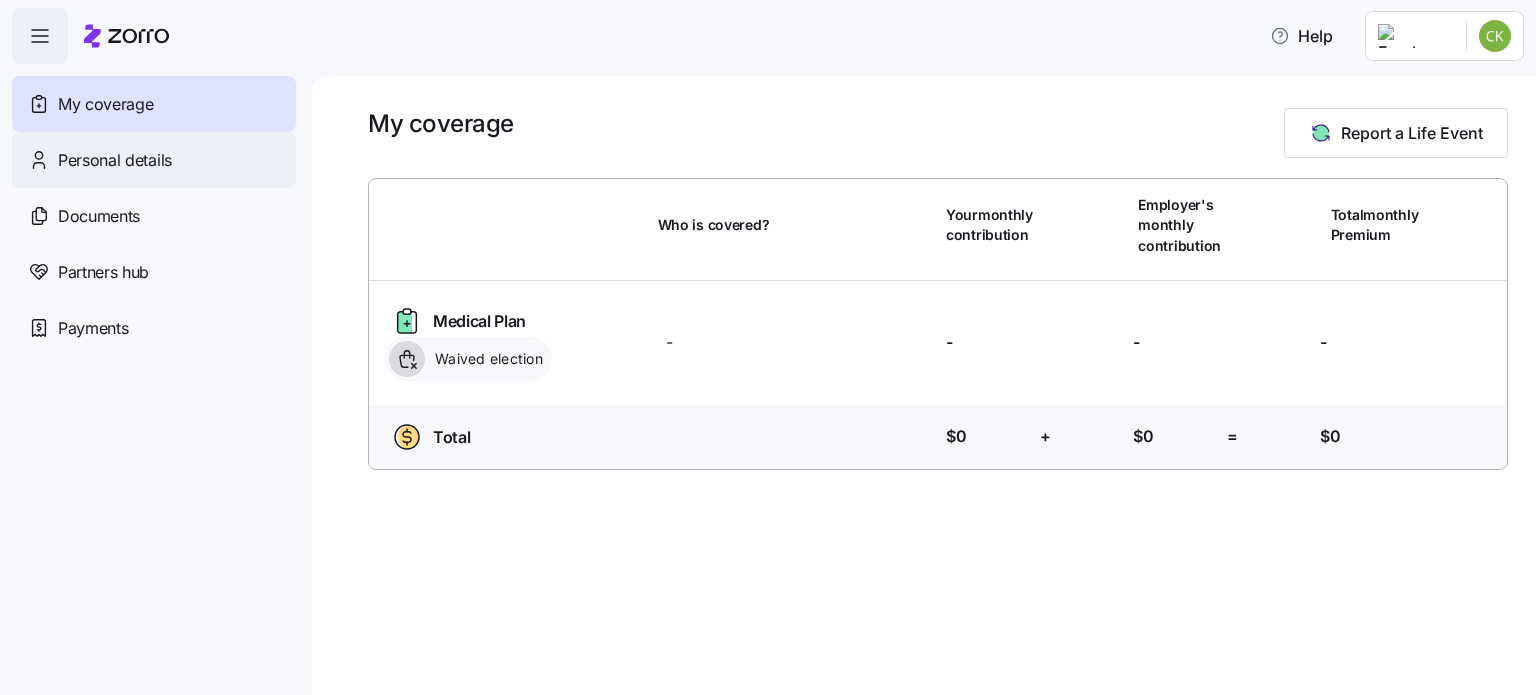 click on "Personal details" at bounding box center (115, 160) 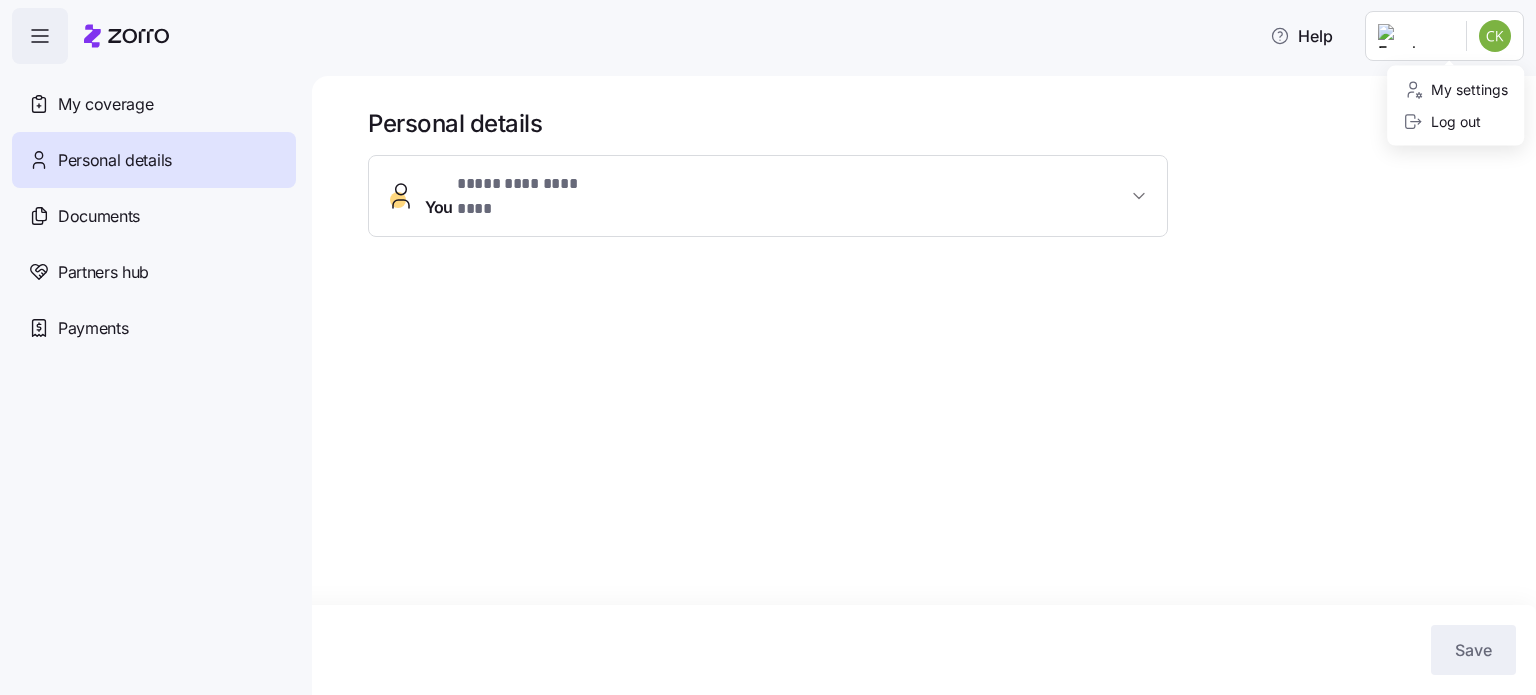 click on "**********" at bounding box center [768, 341] 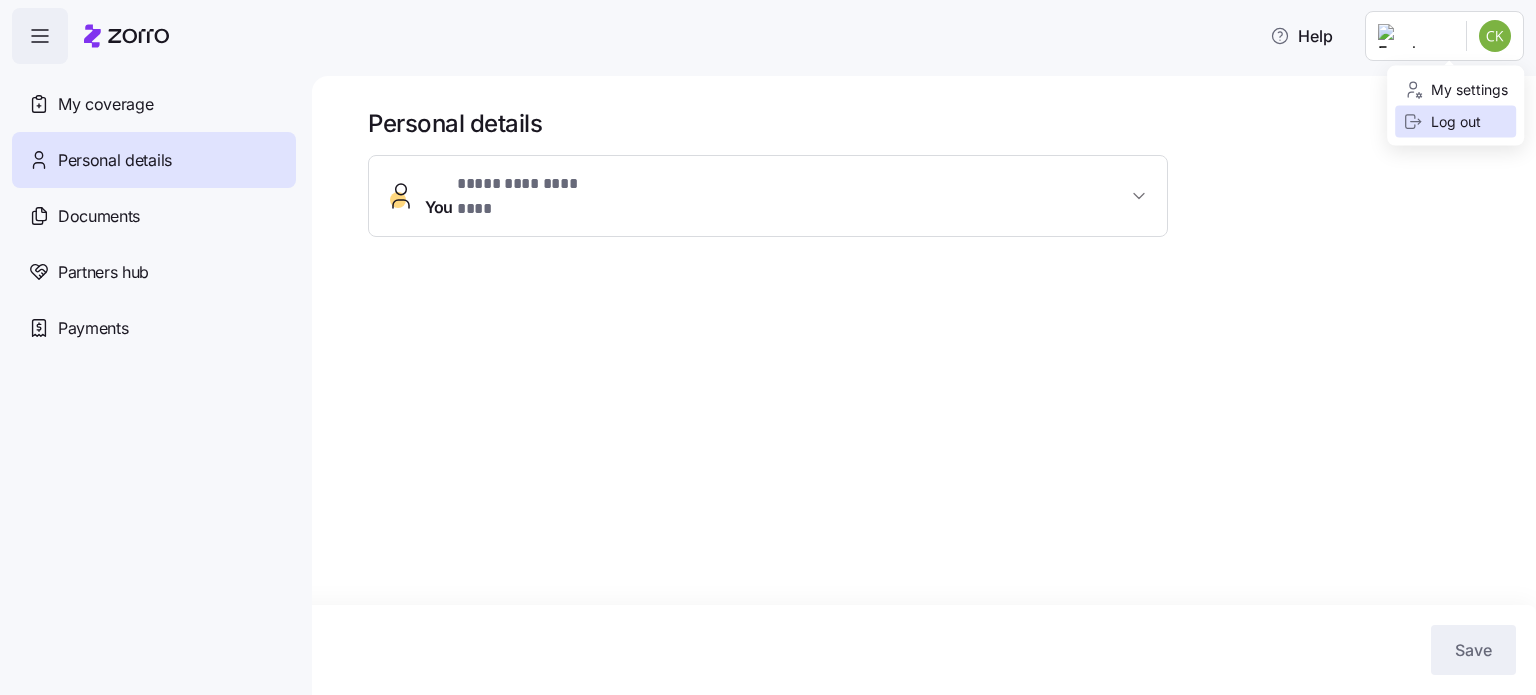 click on "Log out" at bounding box center (1442, 122) 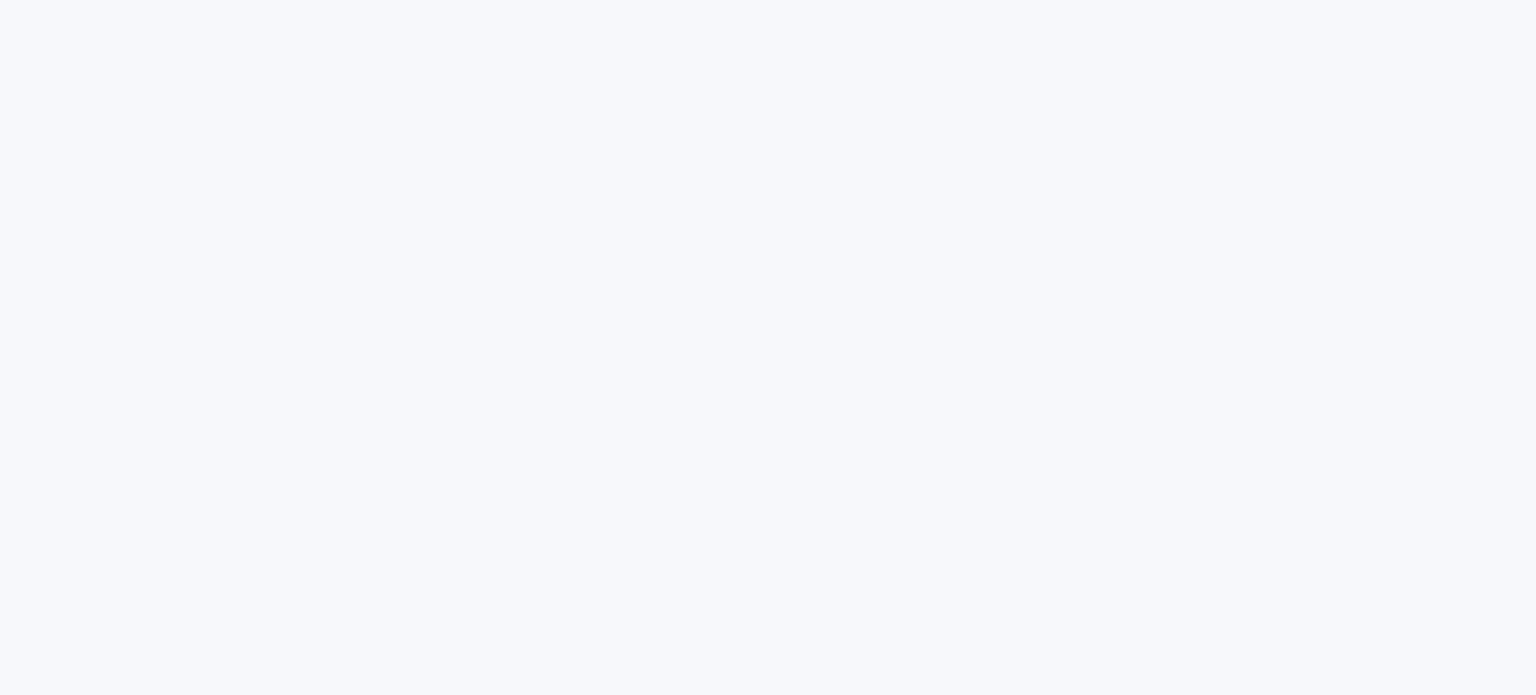 scroll, scrollTop: 0, scrollLeft: 0, axis: both 